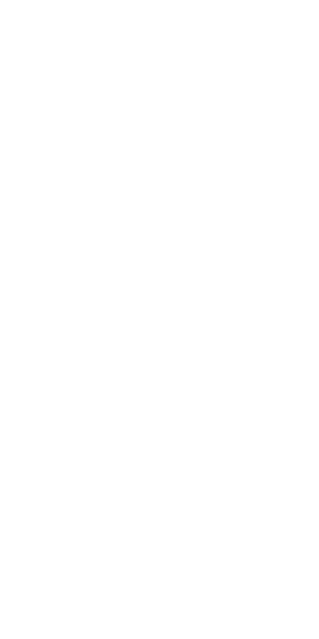 scroll, scrollTop: 0, scrollLeft: 0, axis: both 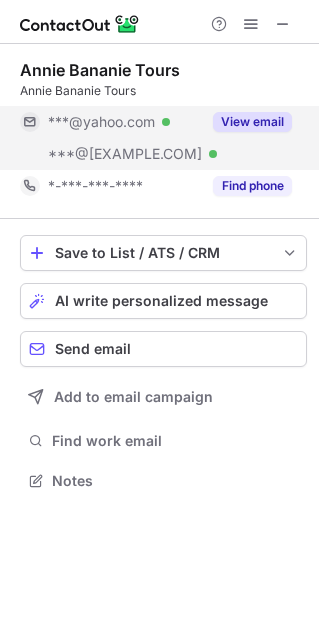 click on "View email" at bounding box center [246, 122] 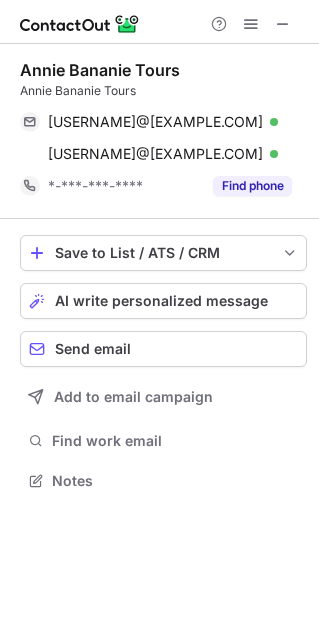 scroll, scrollTop: 466, scrollLeft: 319, axis: both 